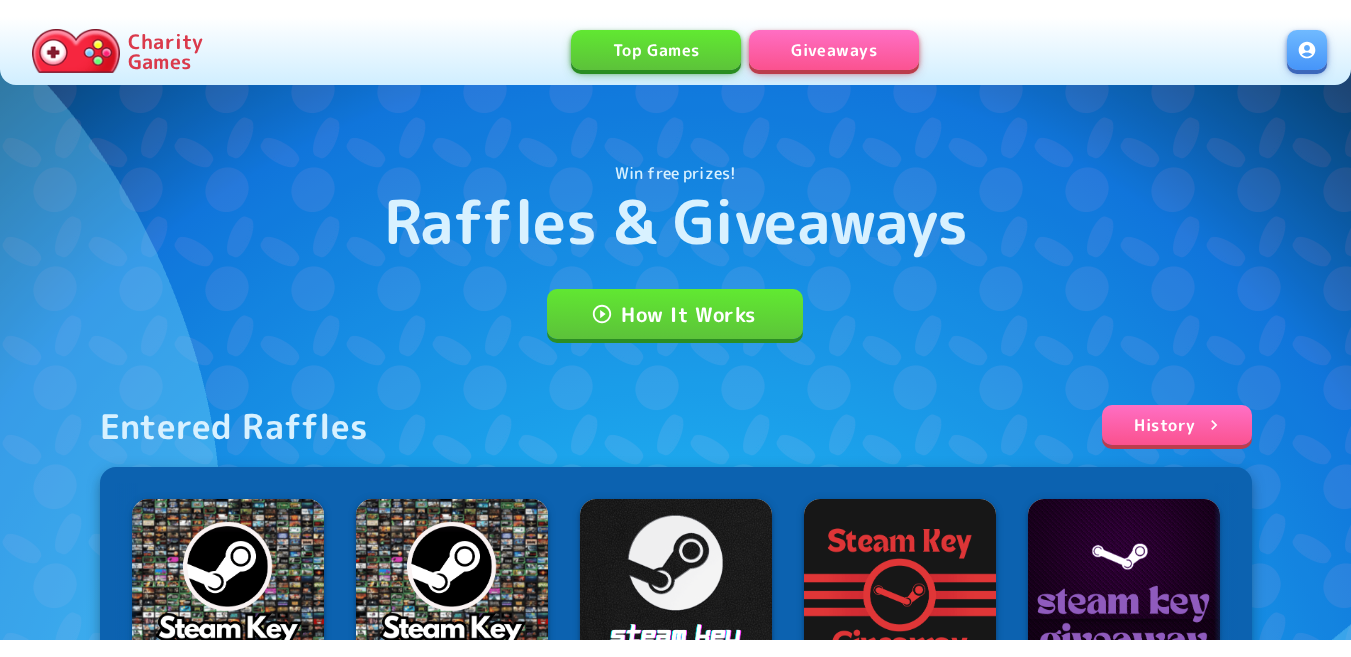 scroll, scrollTop: 0, scrollLeft: 0, axis: both 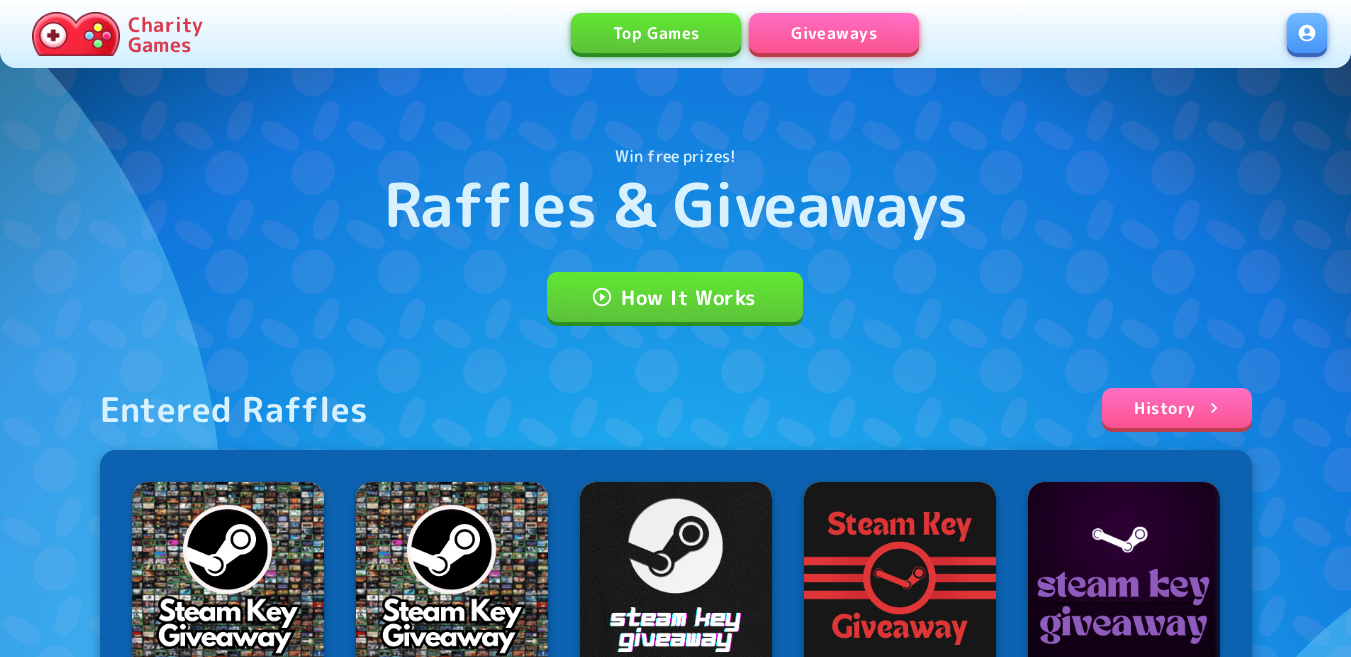 click at bounding box center (1307, 33) 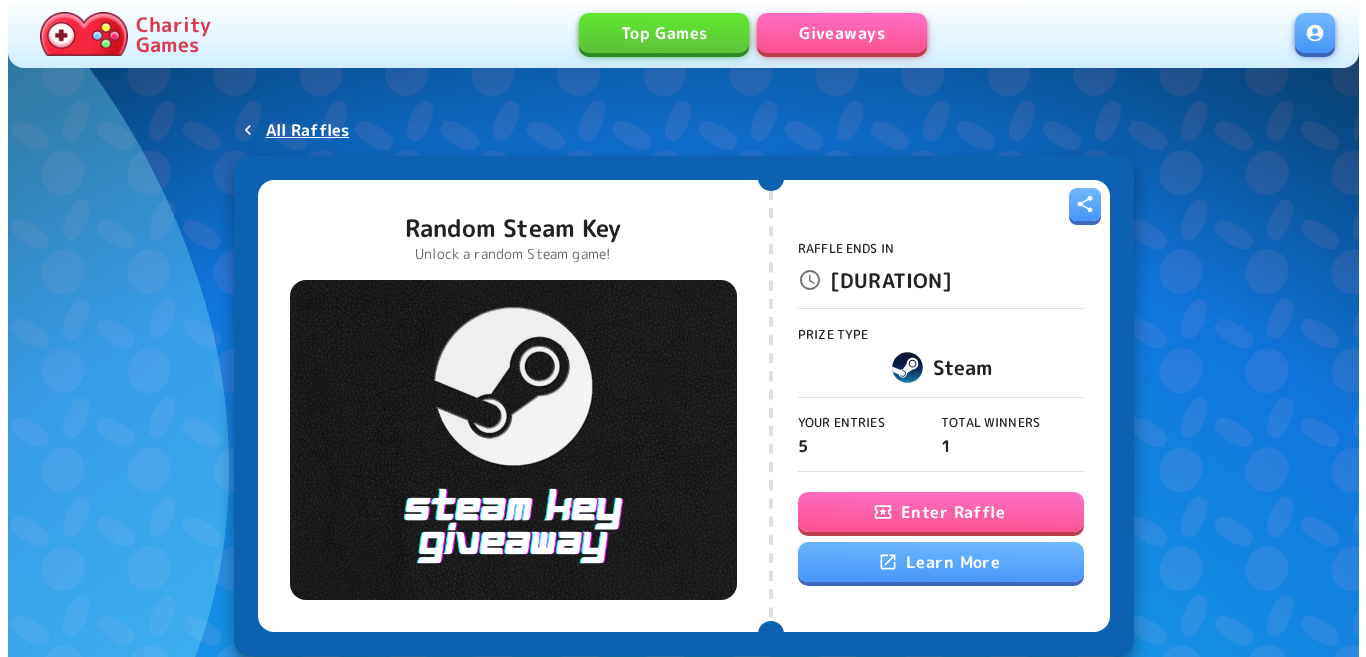 scroll, scrollTop: 0, scrollLeft: 0, axis: both 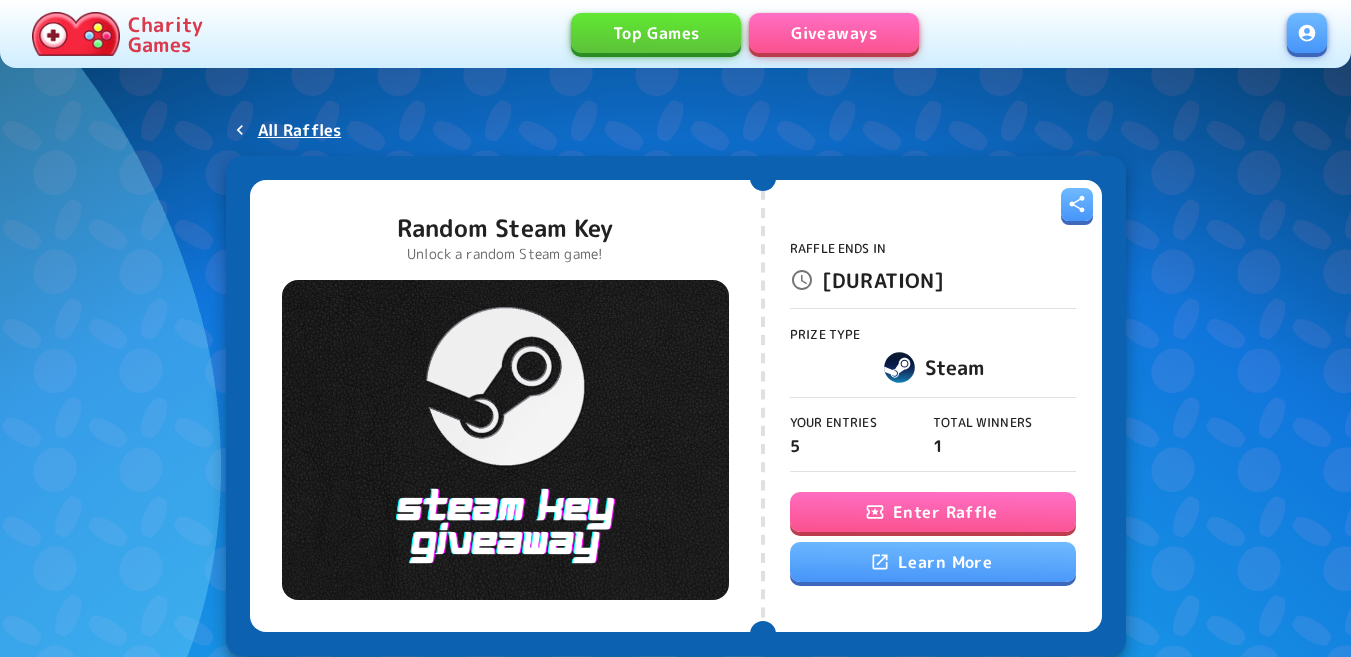 click on "Enter Raffle" at bounding box center [933, 512] 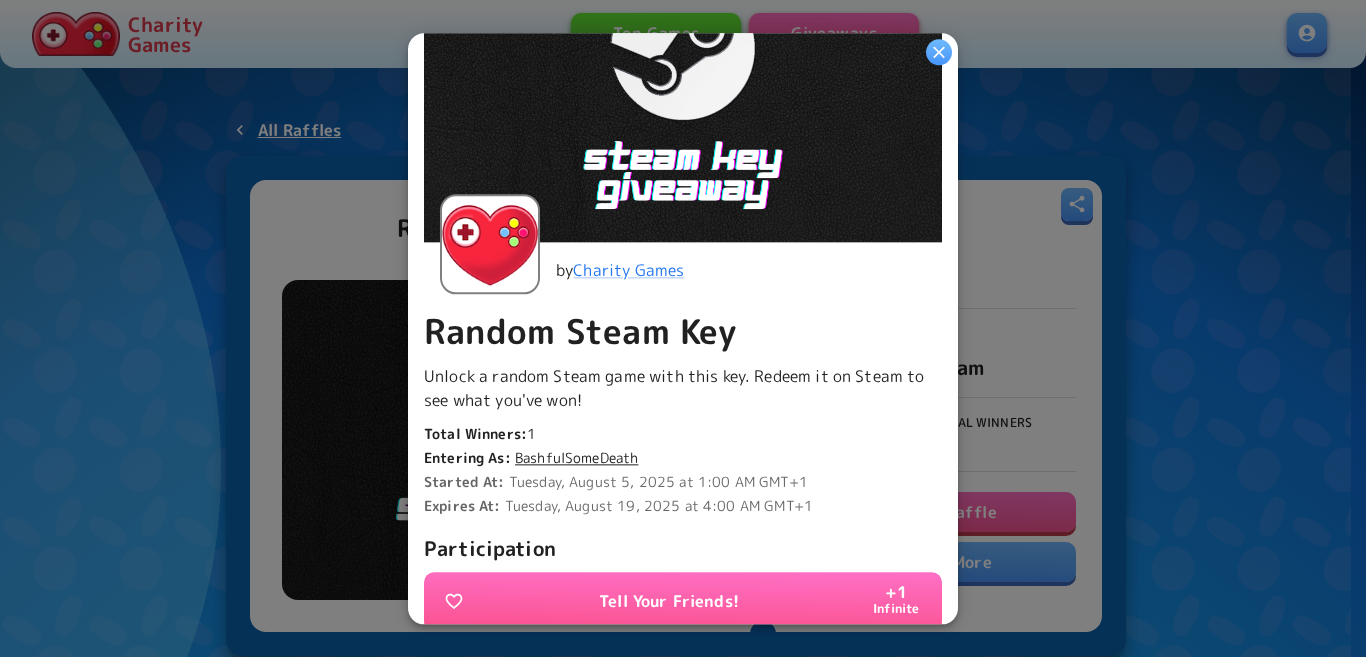 scroll, scrollTop: 400, scrollLeft: 0, axis: vertical 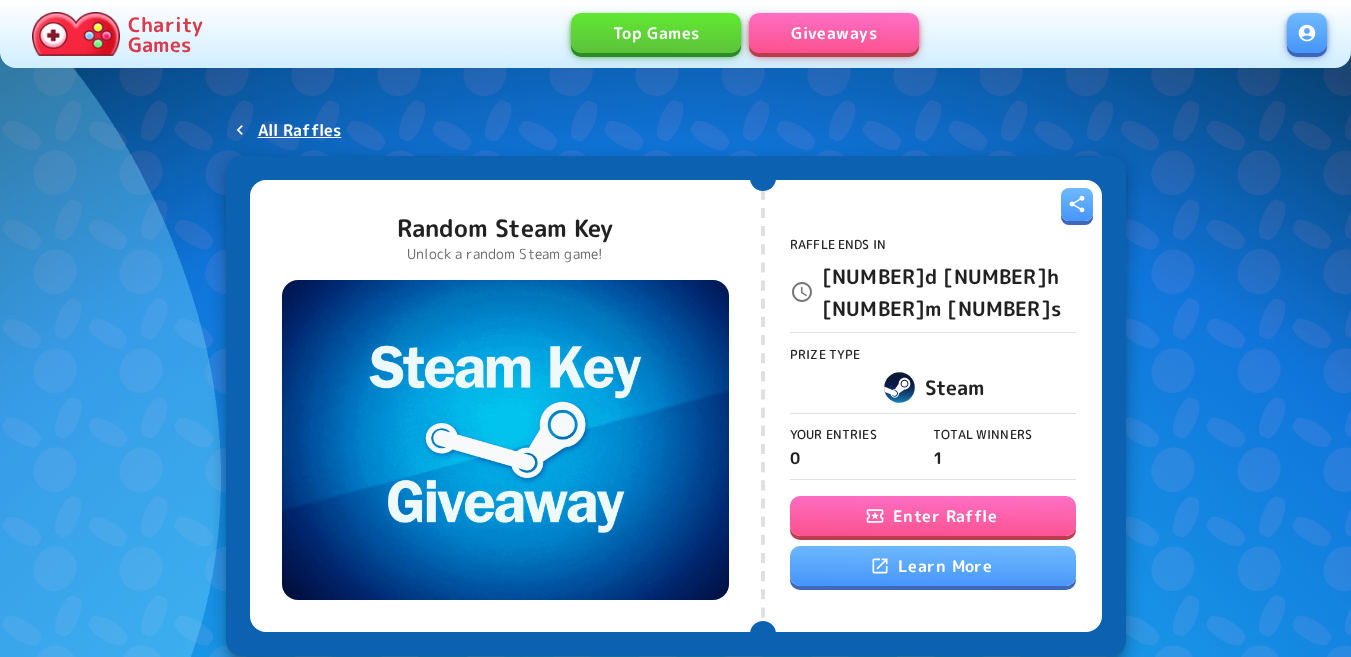 click on "Enter Raffle" at bounding box center [933, 516] 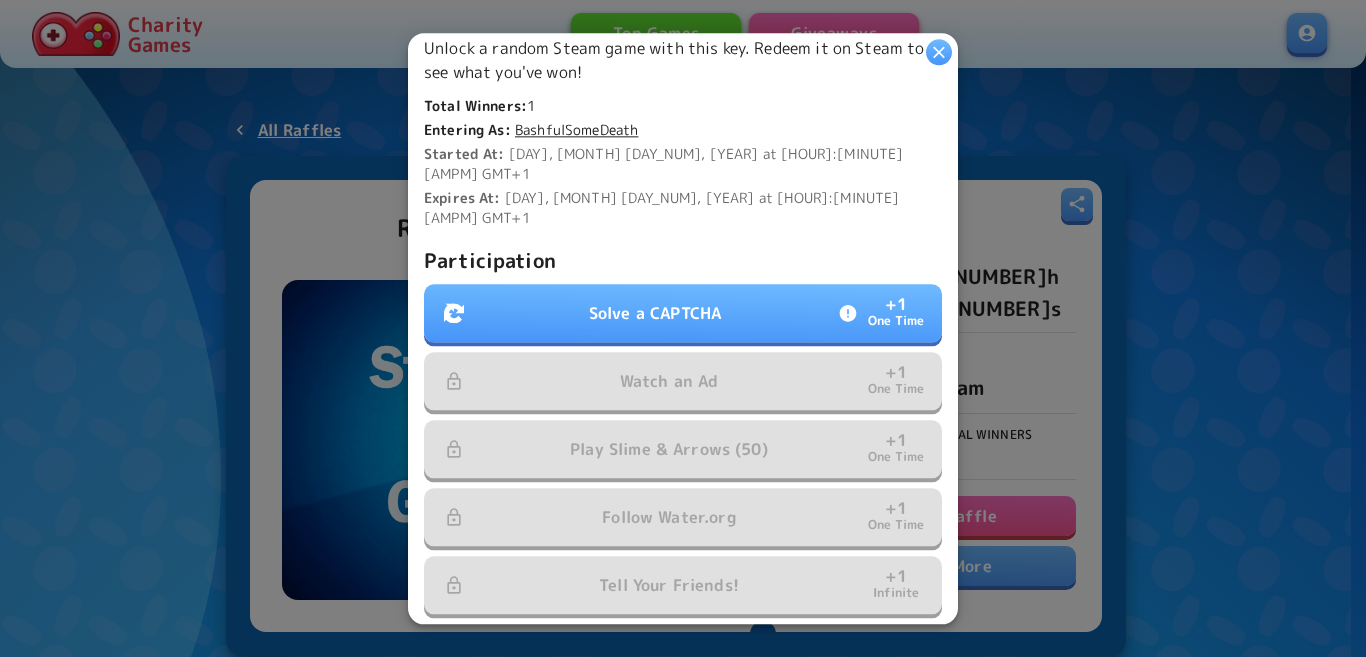 scroll, scrollTop: 545, scrollLeft: 0, axis: vertical 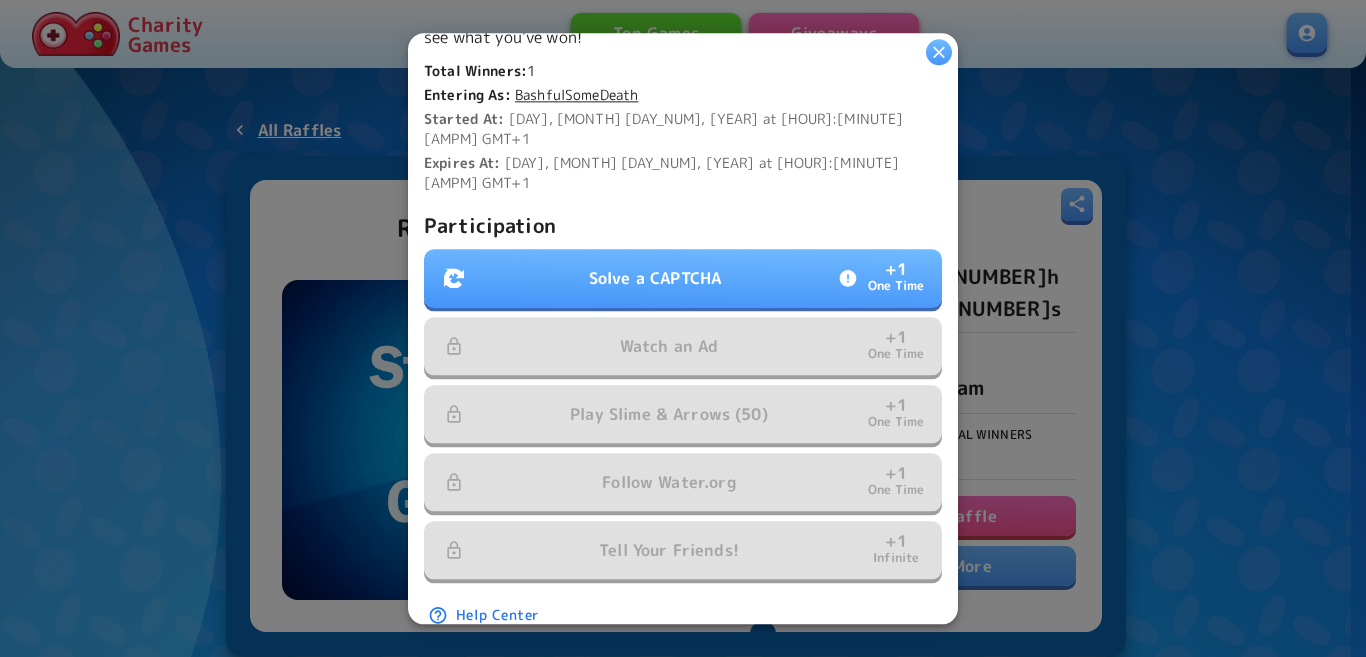 click on "Solve a CAPTCHA" at bounding box center (655, 278) 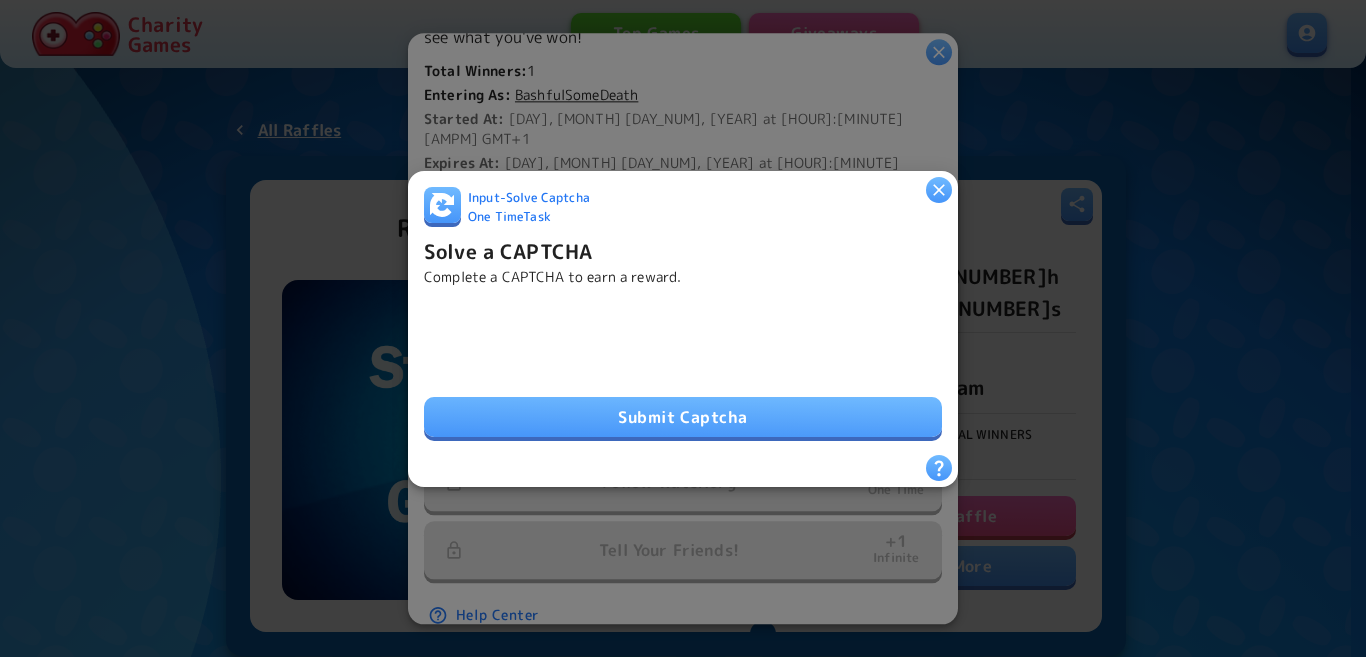 click on "Submit Captcha" at bounding box center [683, 417] 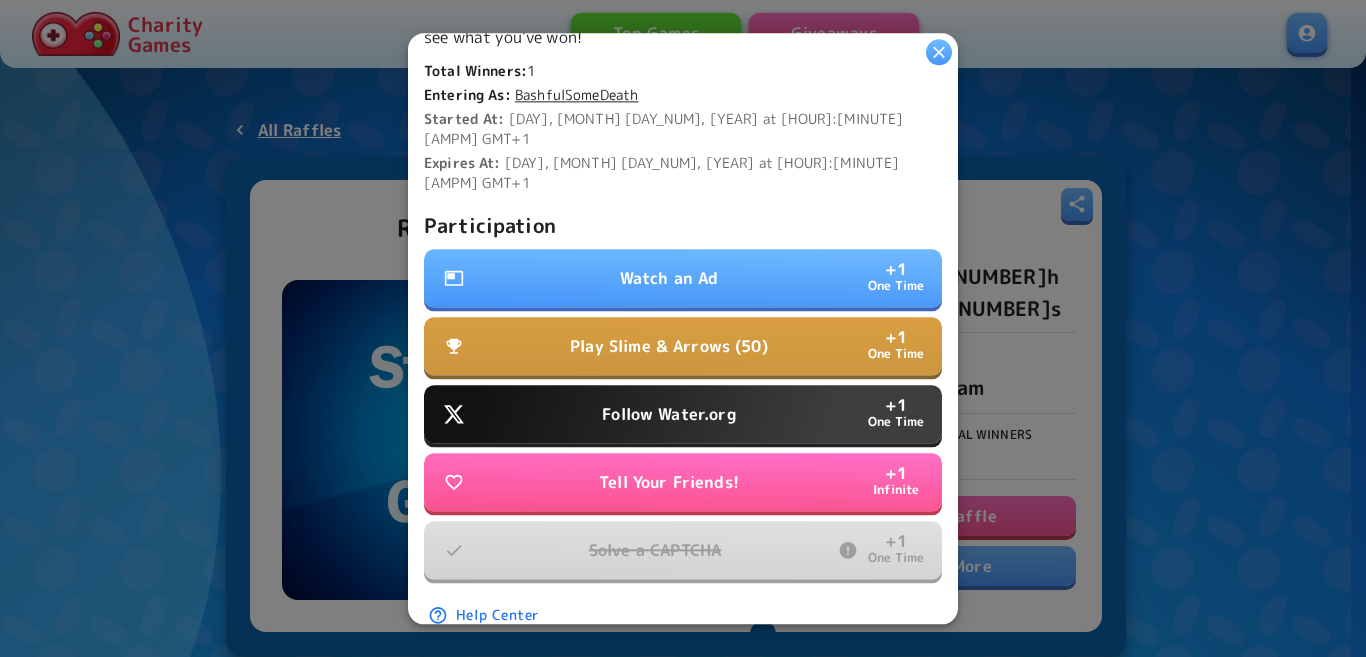 click on "Watch an Ad + 1 One Time" at bounding box center (683, 278) 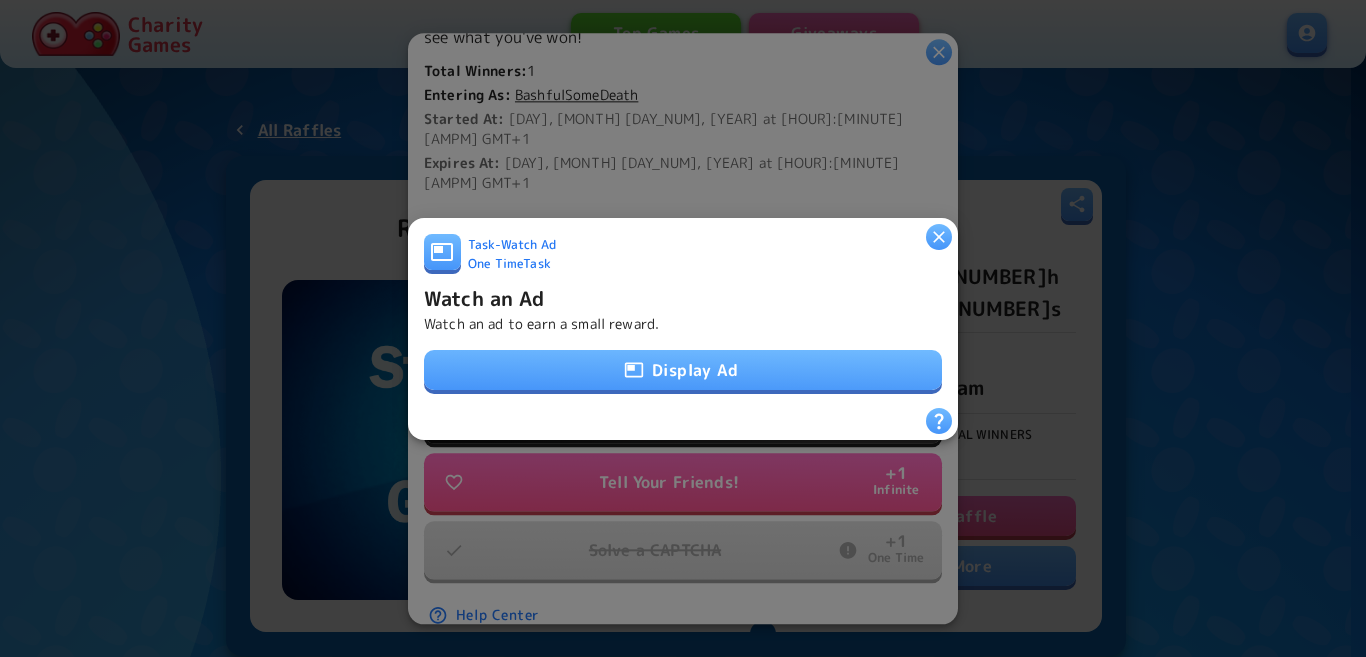 click 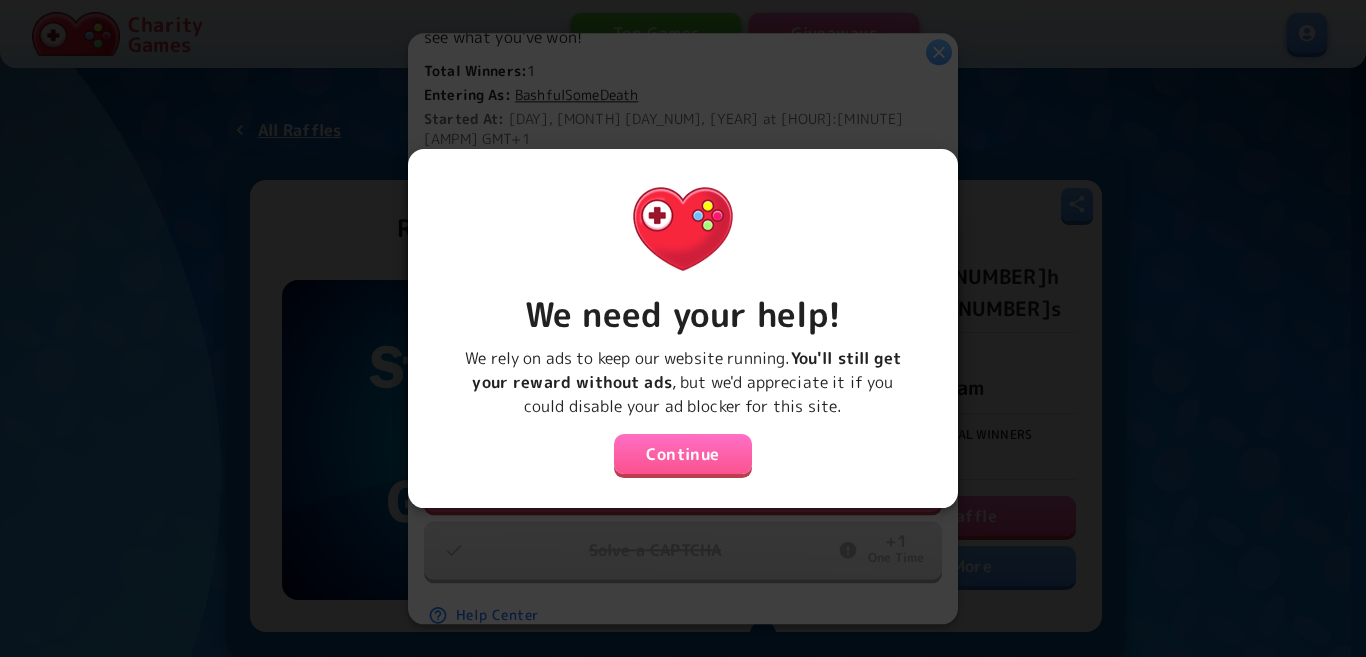 click on "Continue" at bounding box center (683, 454) 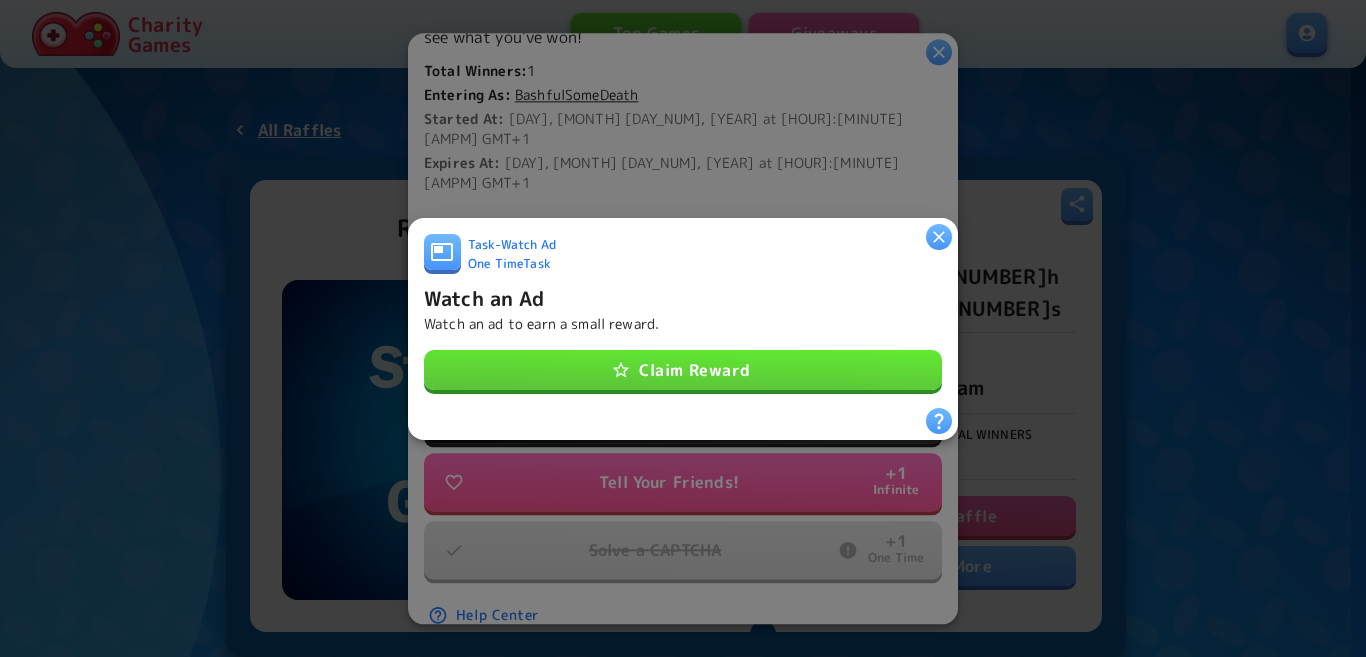click on "Claim Reward" at bounding box center (683, 370) 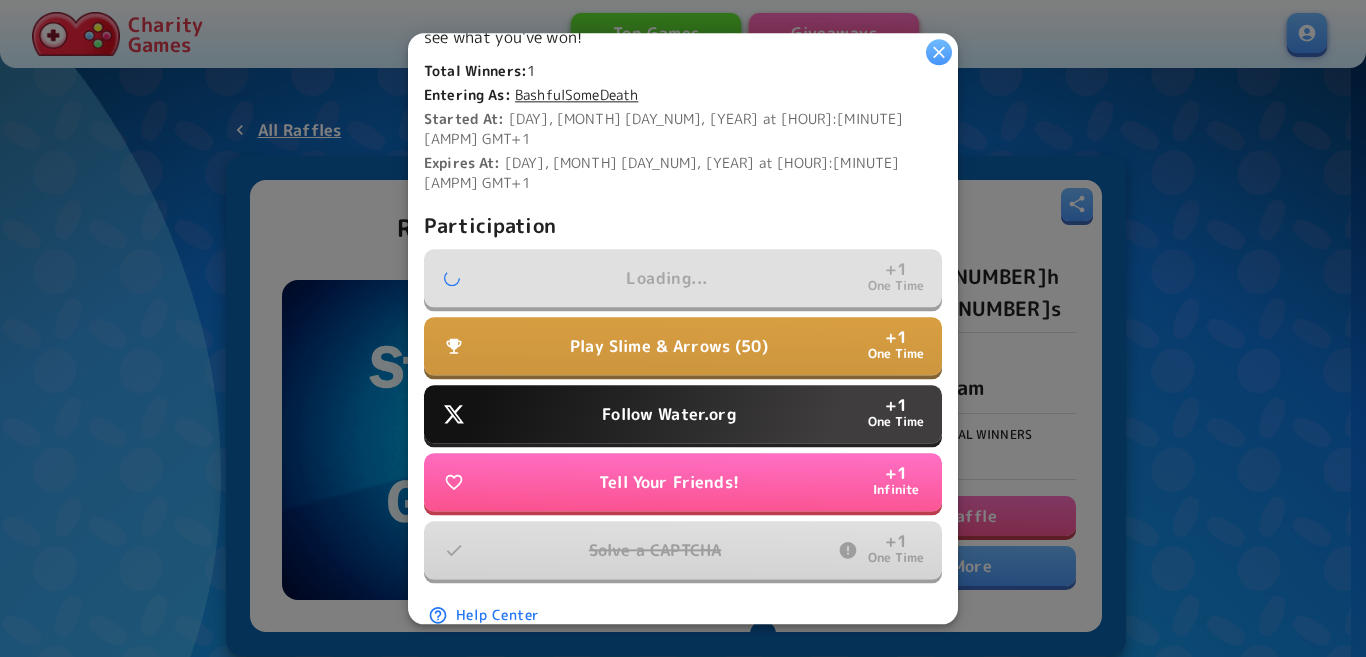 click on "Follow Water.org" at bounding box center (668, 414) 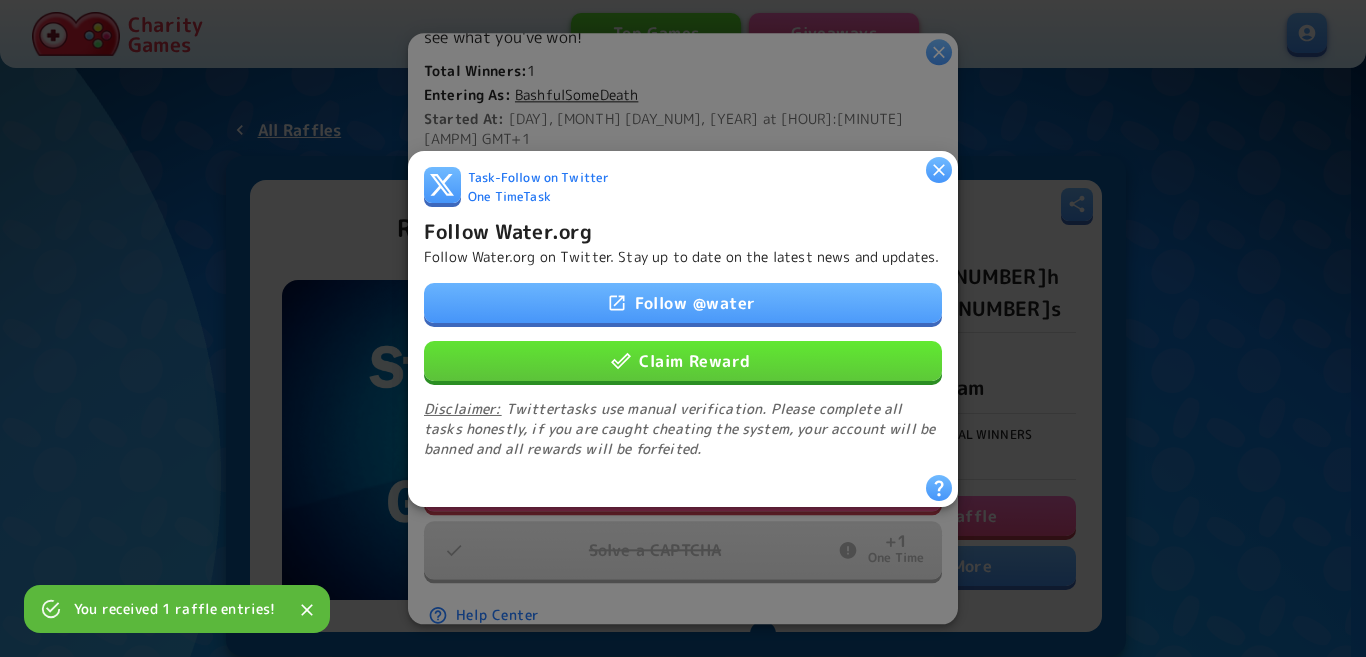 click on "Claim Reward" at bounding box center [683, 360] 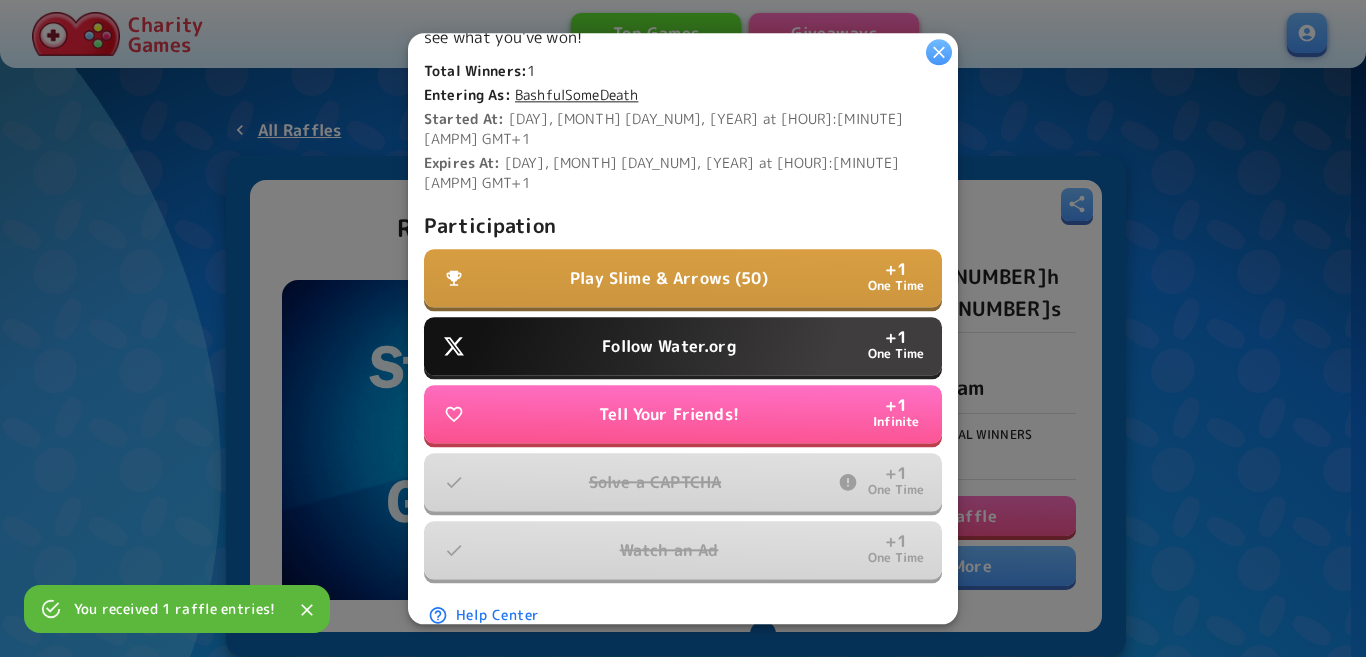 click on "Follow Water.org" at bounding box center [668, 346] 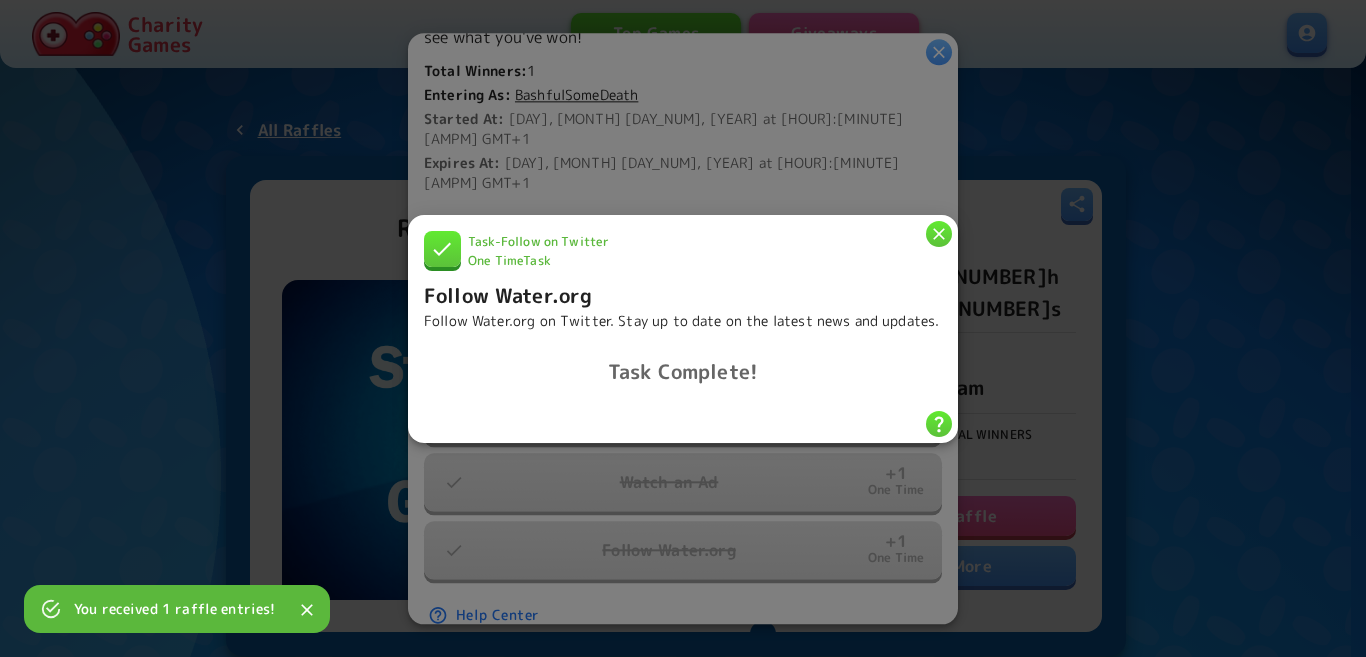 click 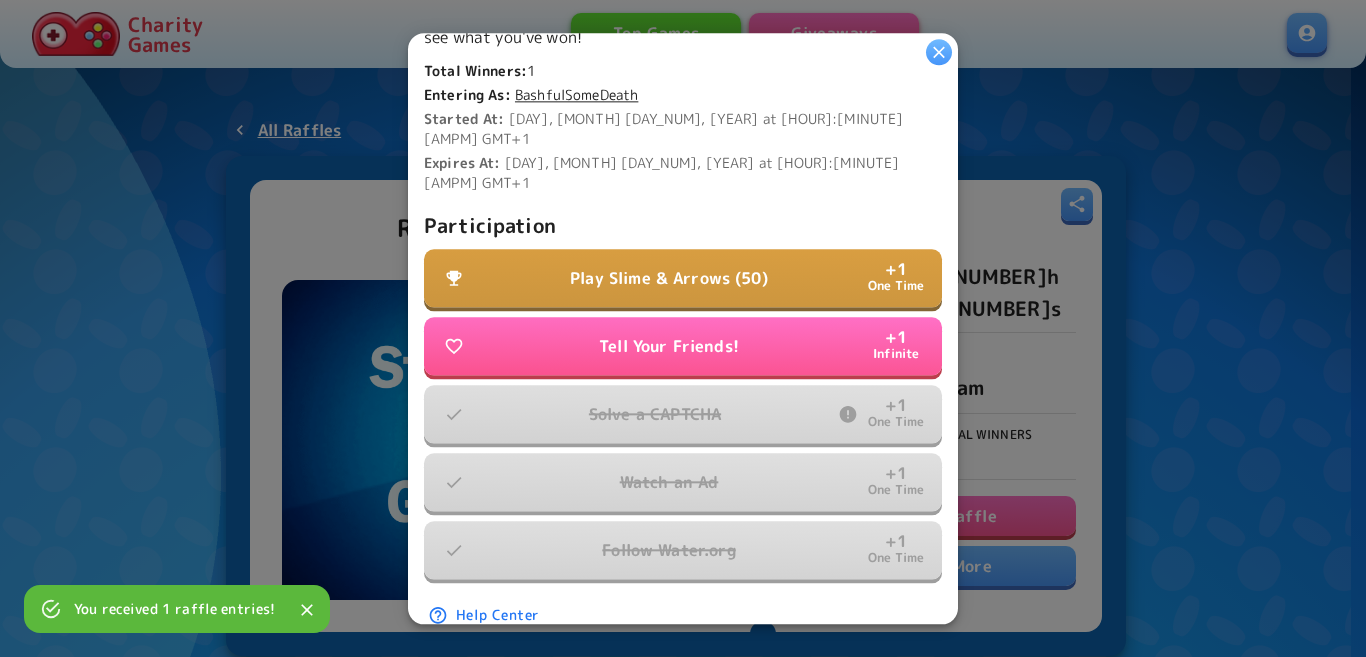 click on "Play Slime & Arrows (50)" at bounding box center (669, 278) 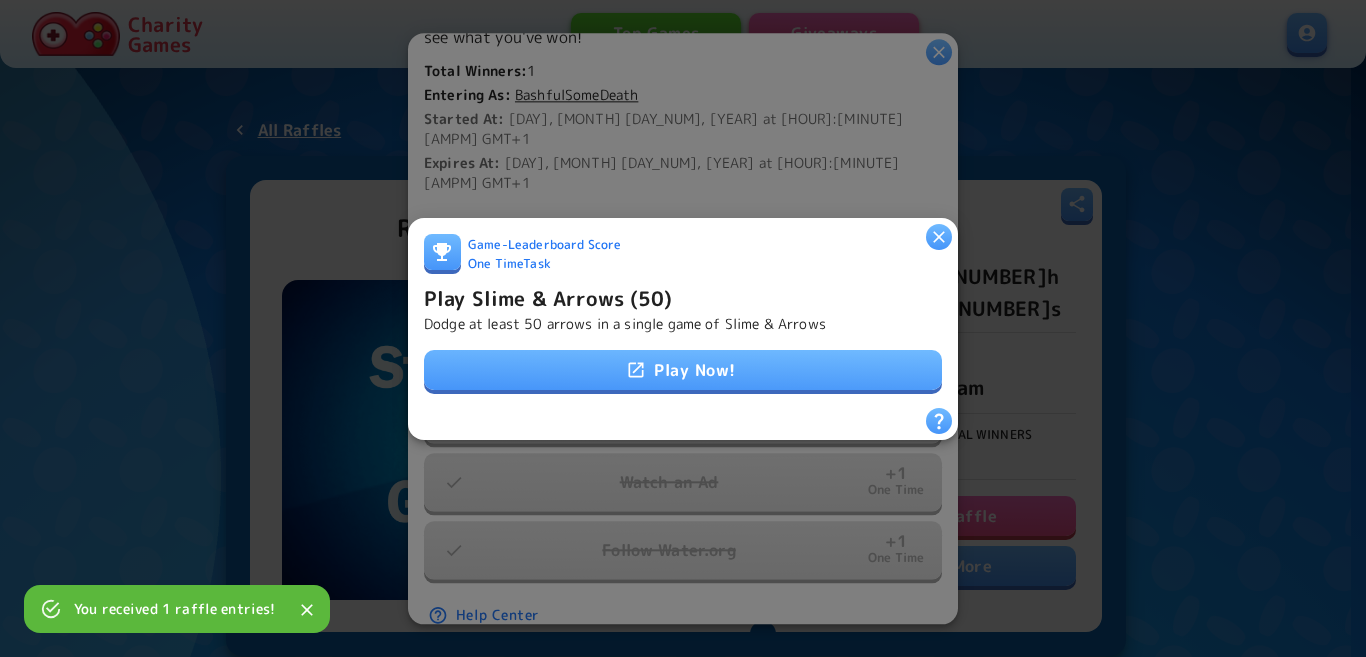 click on "Play Now!" at bounding box center [683, 370] 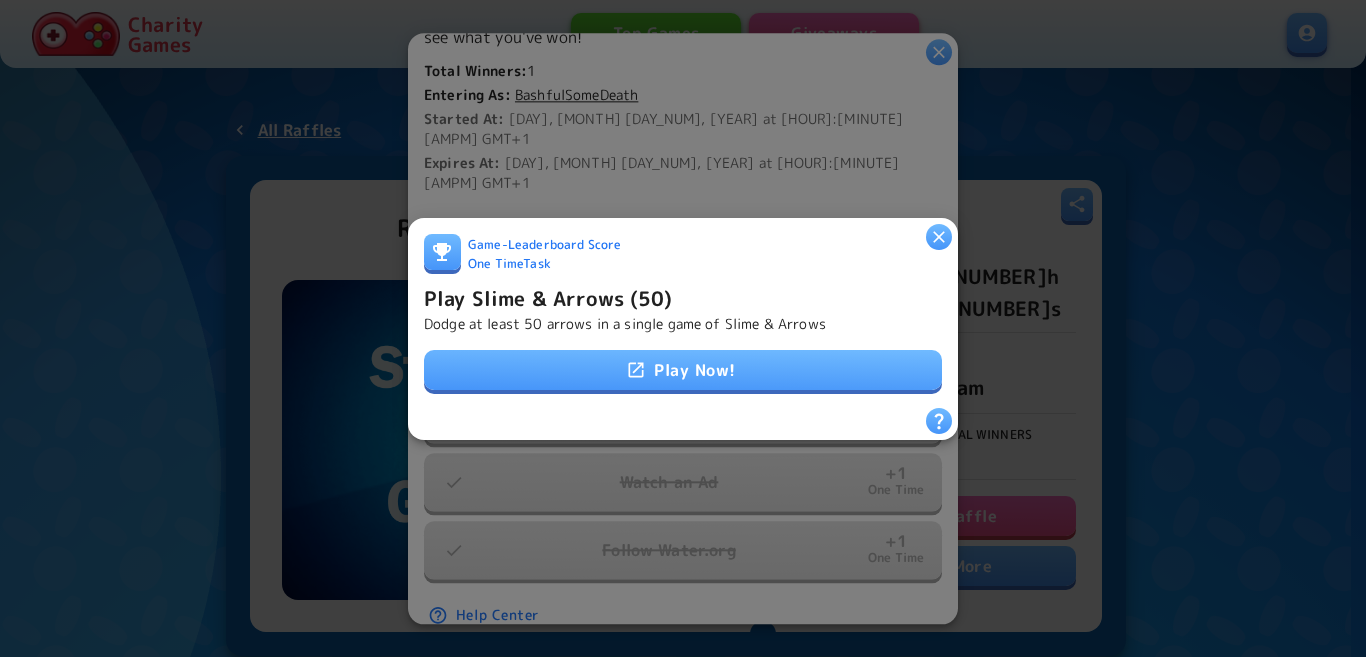 click on "Dodge at least 50 arrows in a single game of Slime & Arrows" at bounding box center (625, 323) 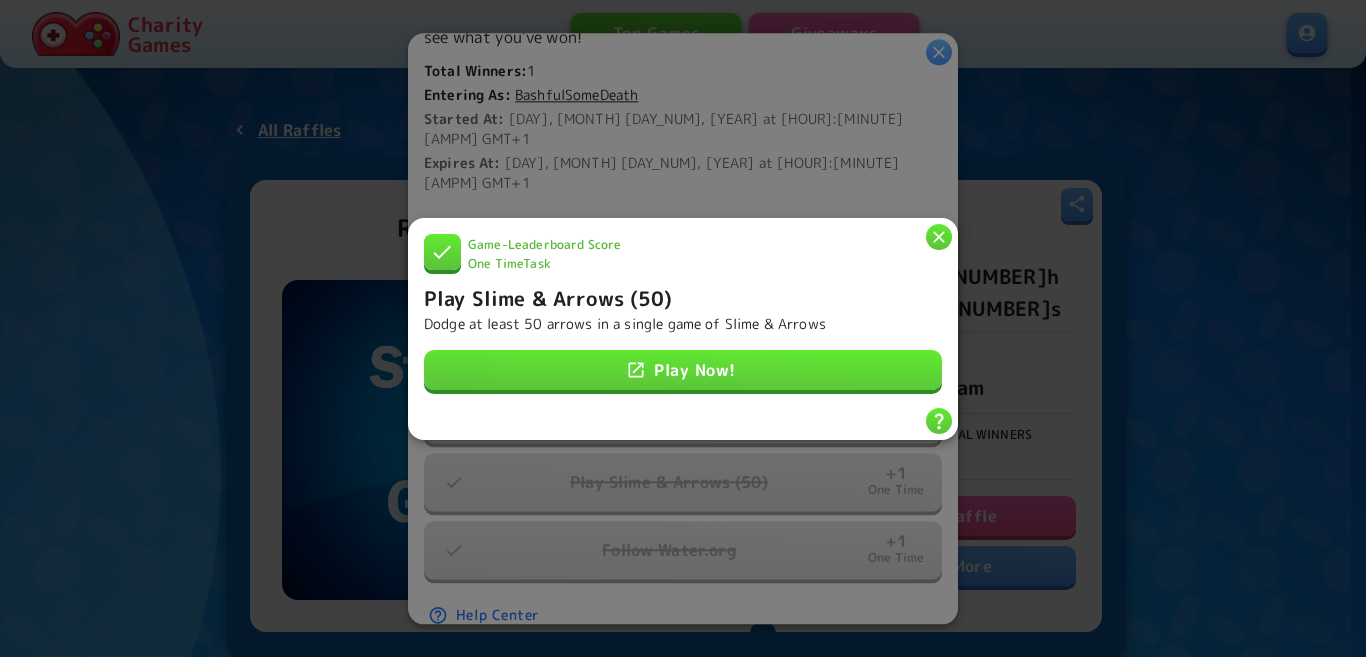 click 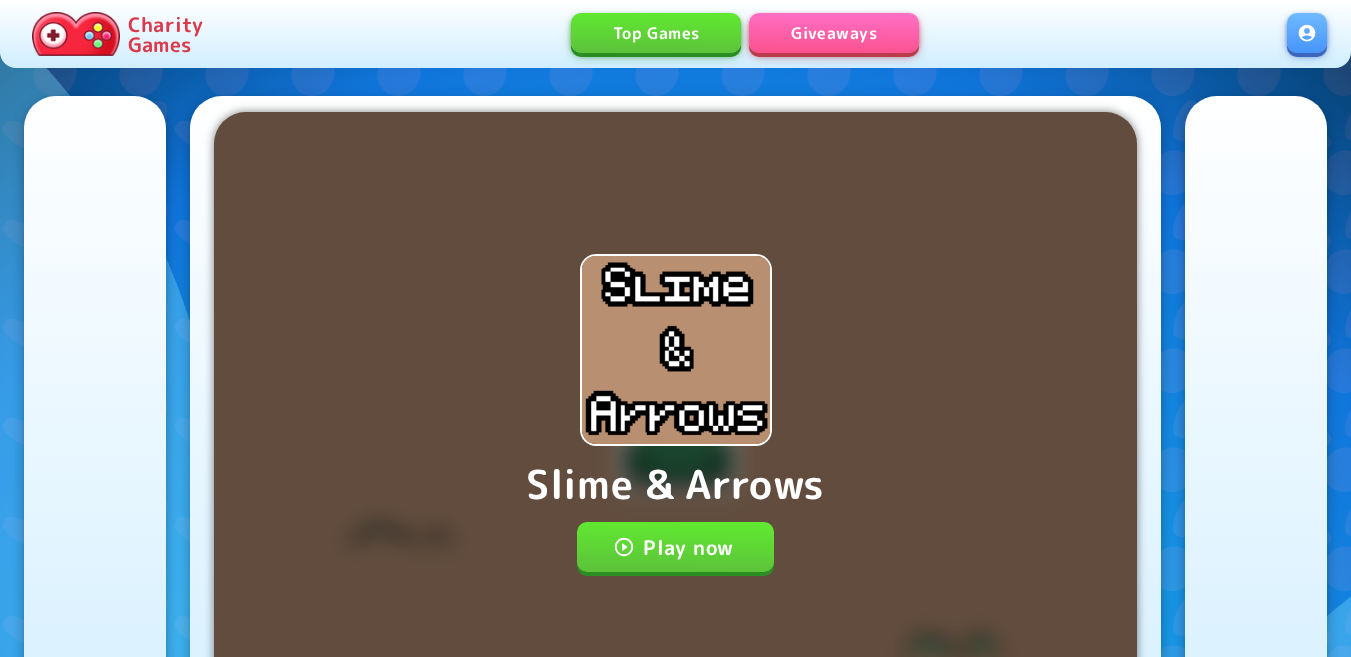scroll, scrollTop: 0, scrollLeft: 0, axis: both 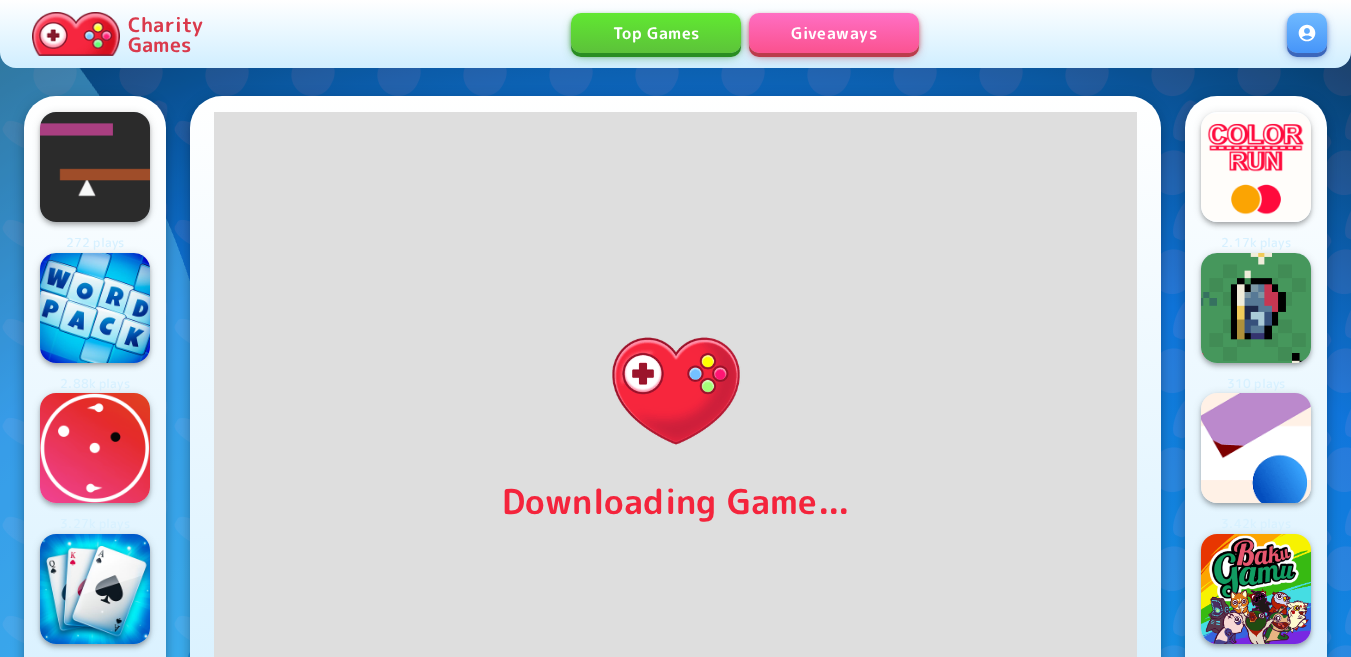 click on "Giveaways" at bounding box center (834, 33) 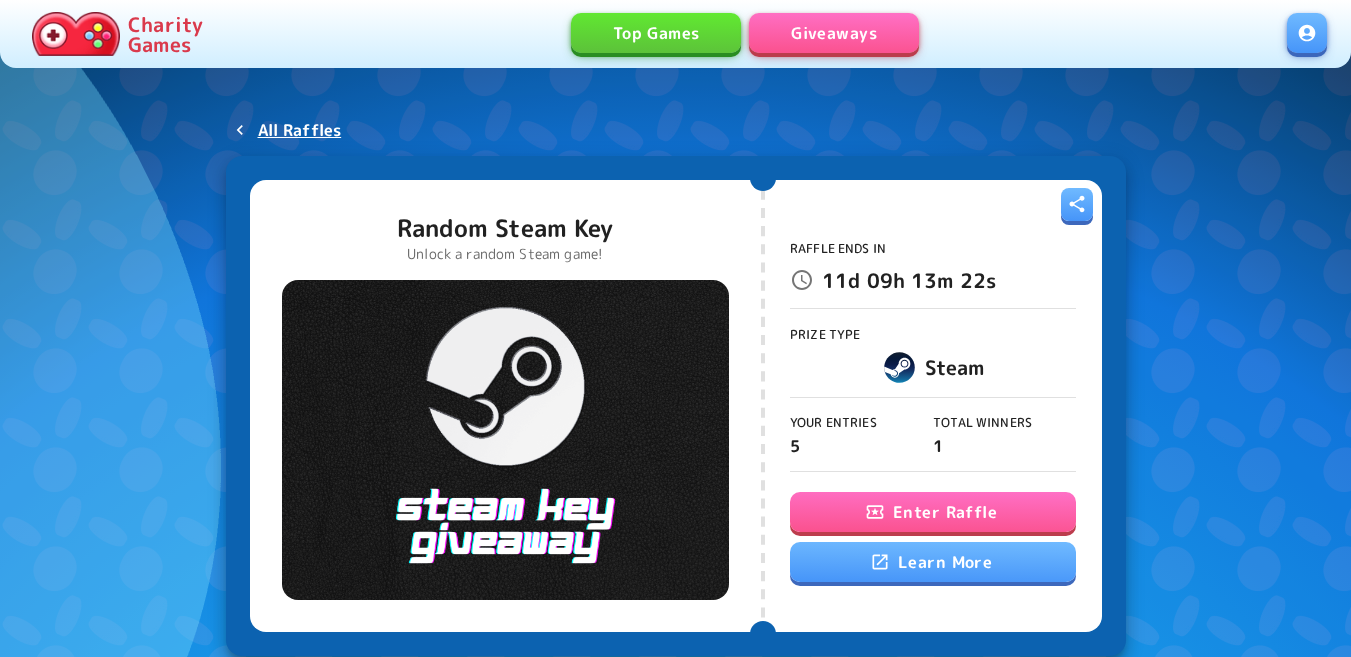 scroll, scrollTop: 0, scrollLeft: 0, axis: both 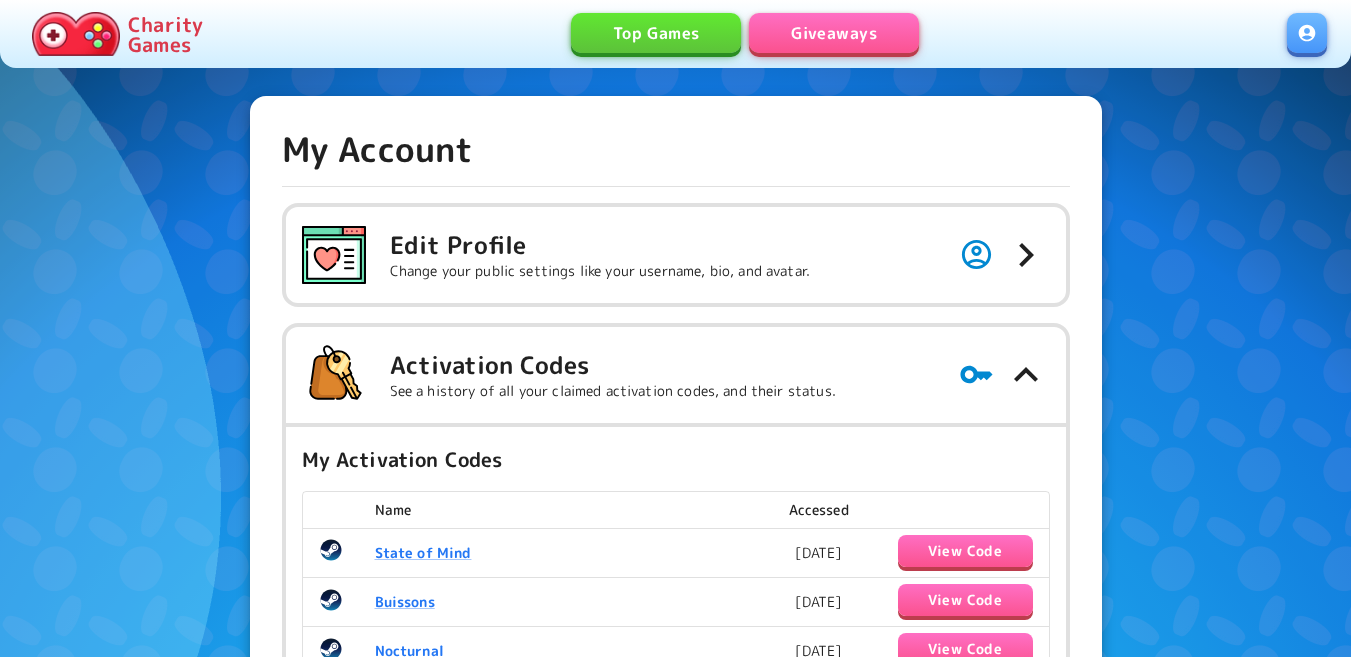 click on "Giveaways" at bounding box center [834, 33] 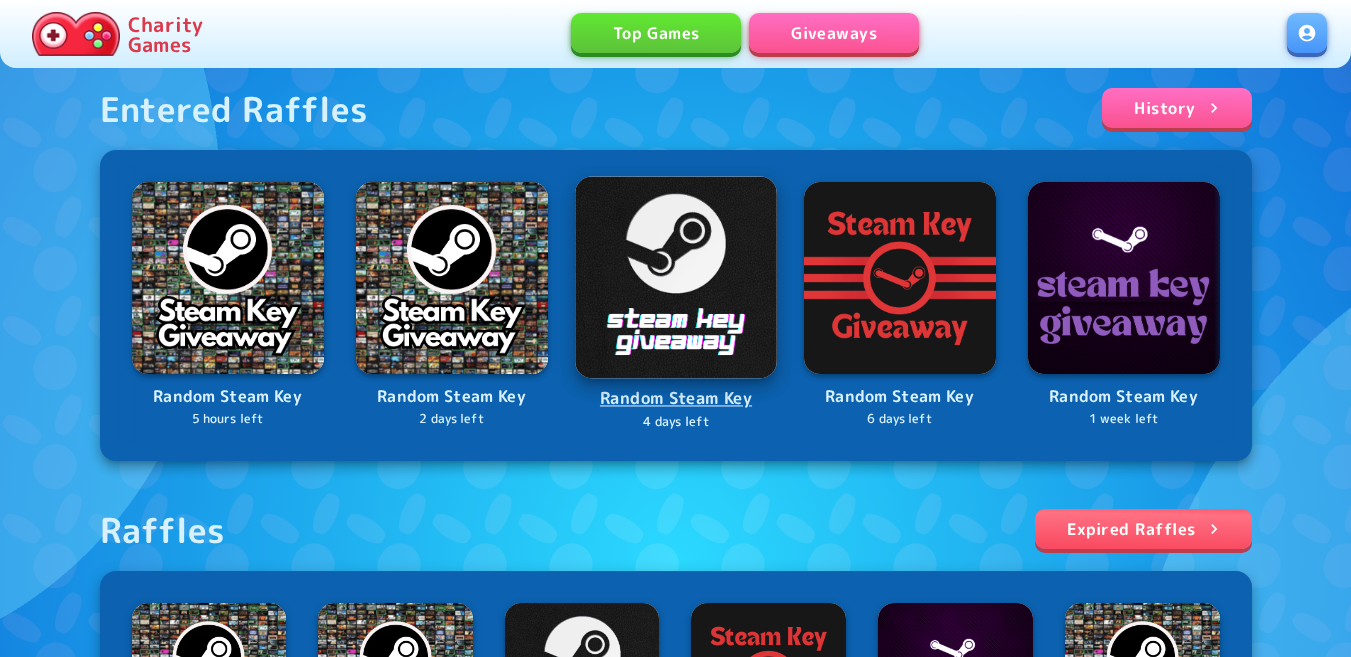 scroll, scrollTop: 785, scrollLeft: 0, axis: vertical 